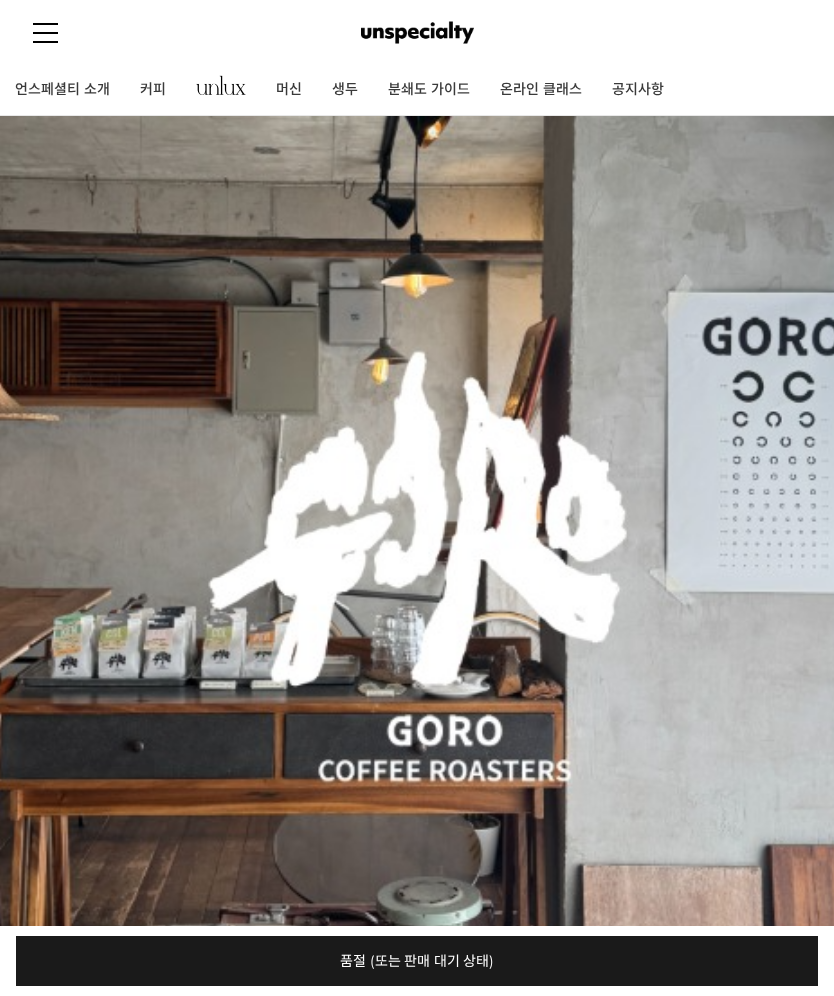 scroll, scrollTop: 0, scrollLeft: 0, axis: both 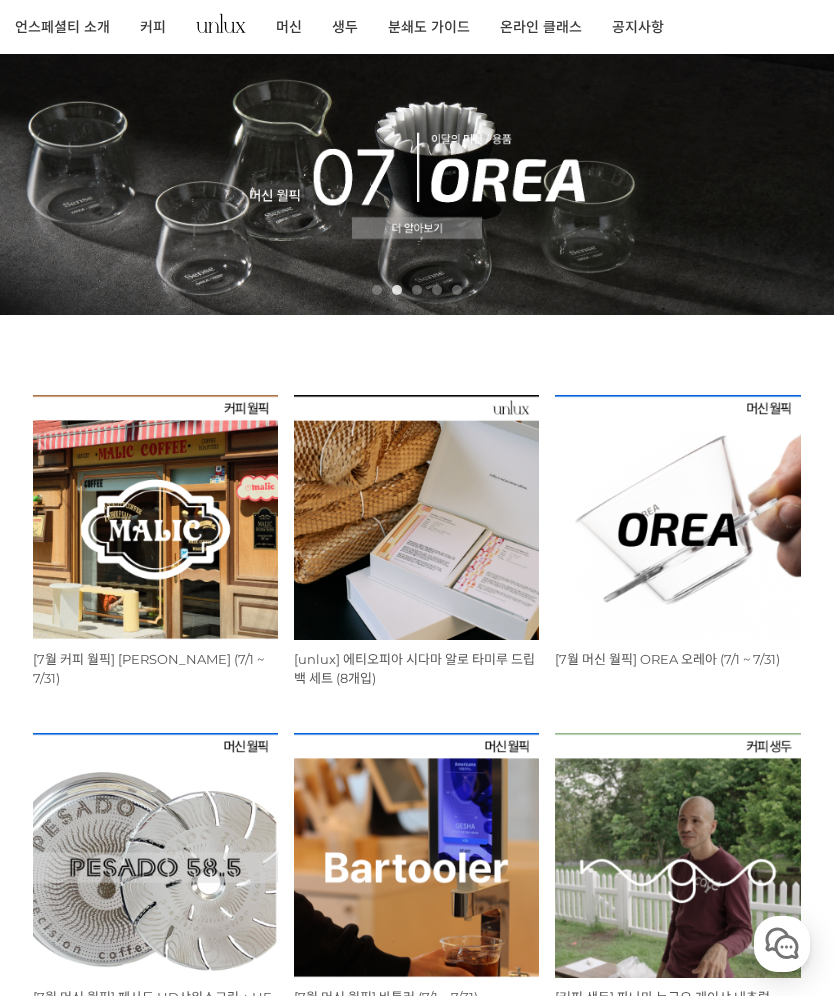 click at bounding box center [677, 517] 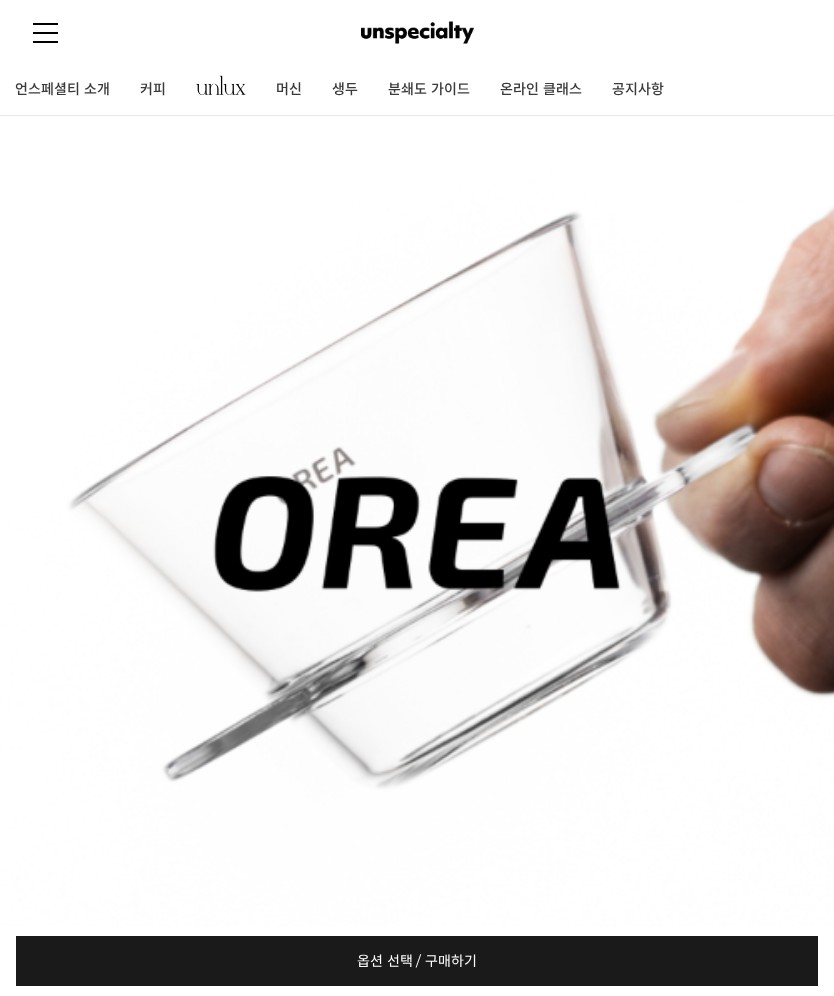 scroll, scrollTop: 0, scrollLeft: 0, axis: both 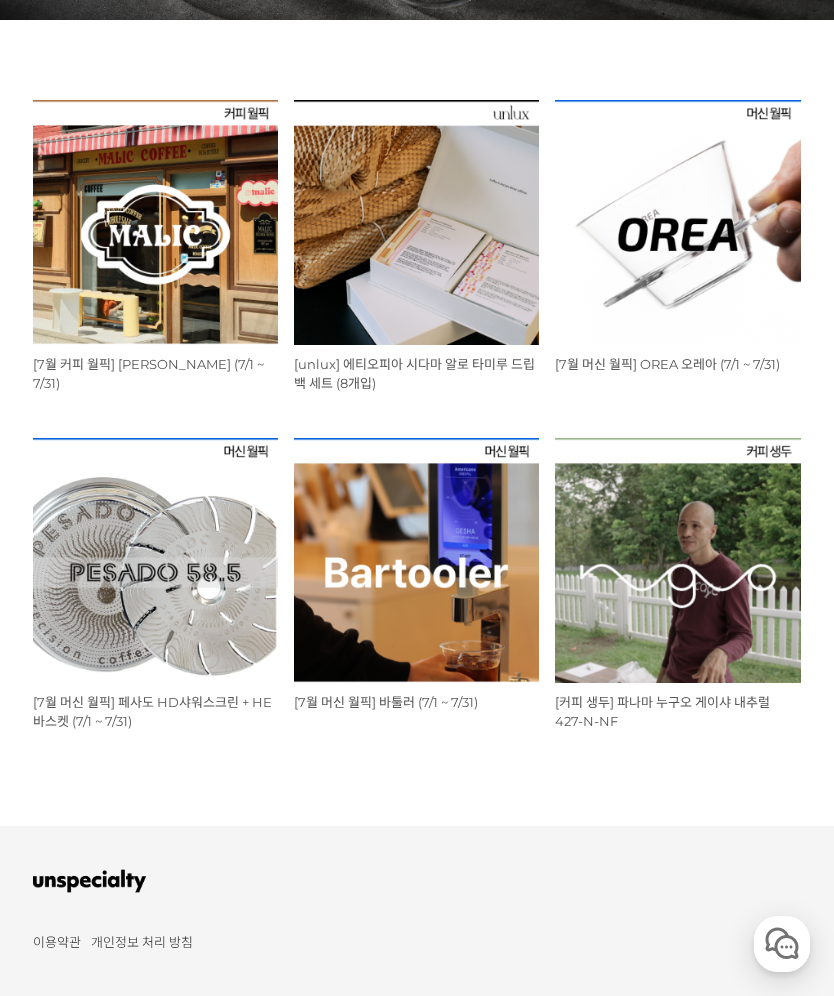 click at bounding box center [155, 560] 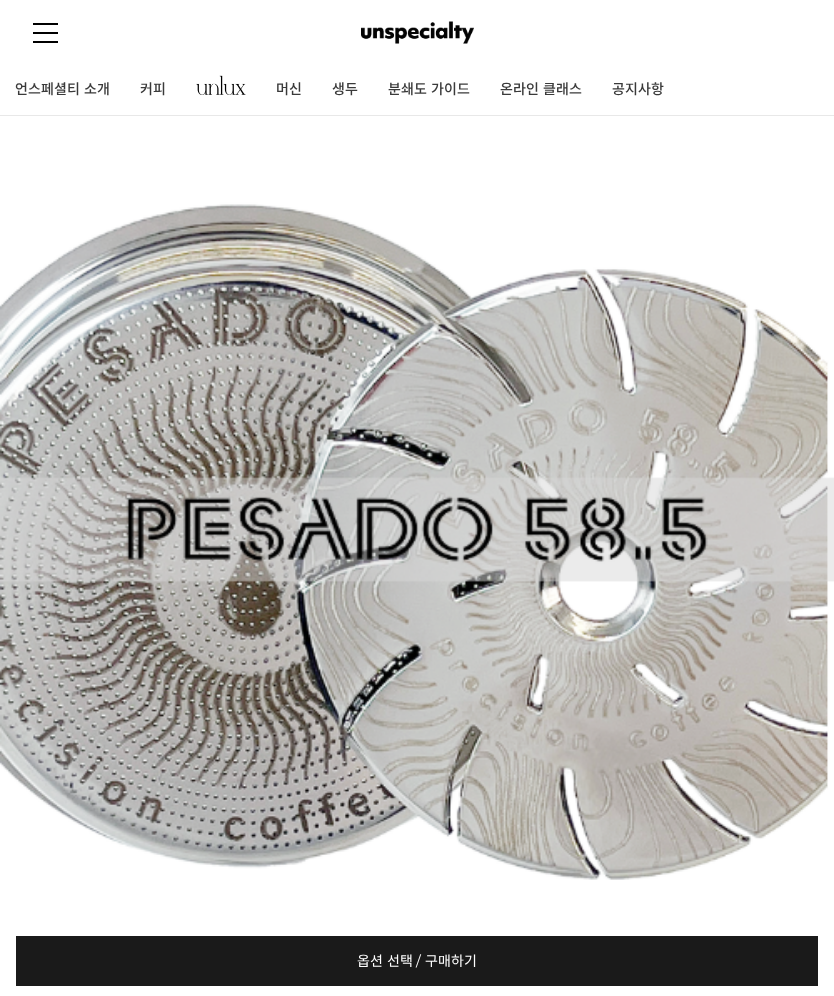 scroll, scrollTop: 0, scrollLeft: 0, axis: both 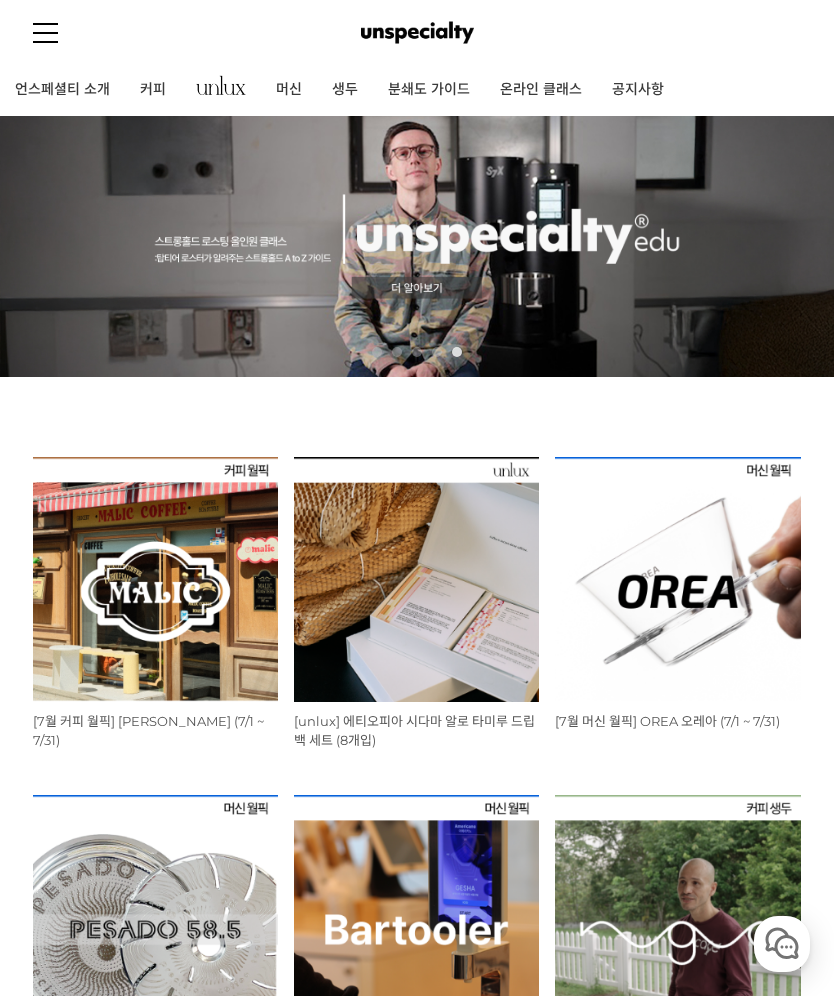 click at bounding box center [155, 579] 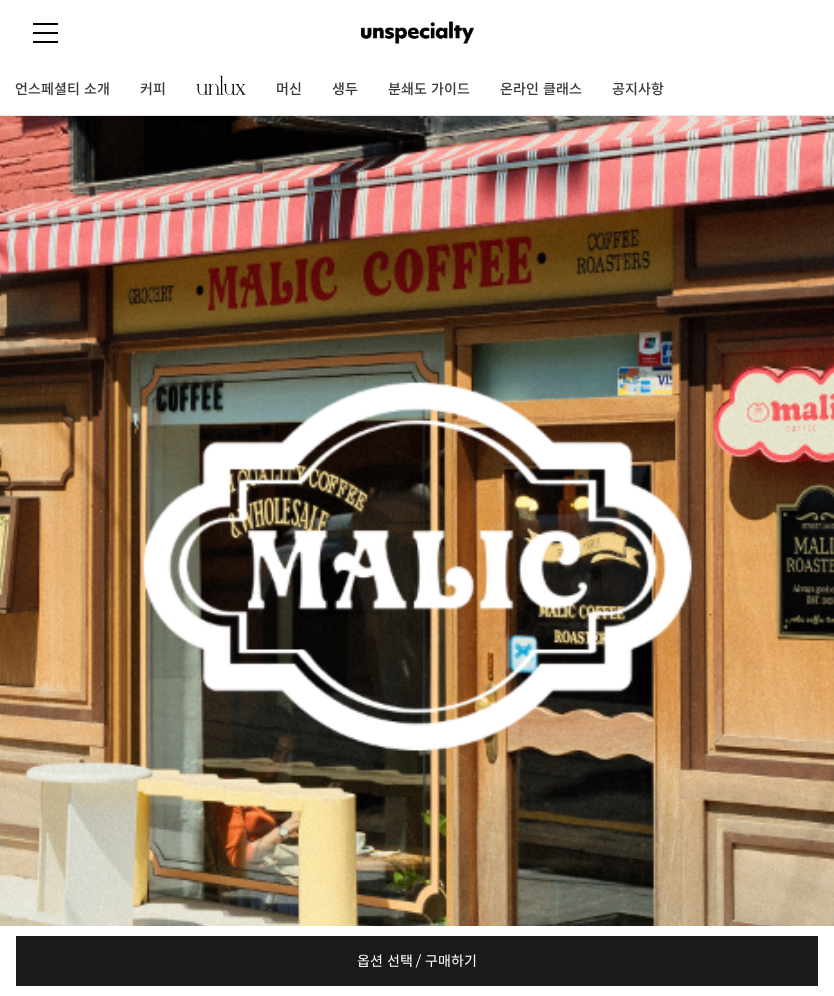 scroll, scrollTop: 0, scrollLeft: 0, axis: both 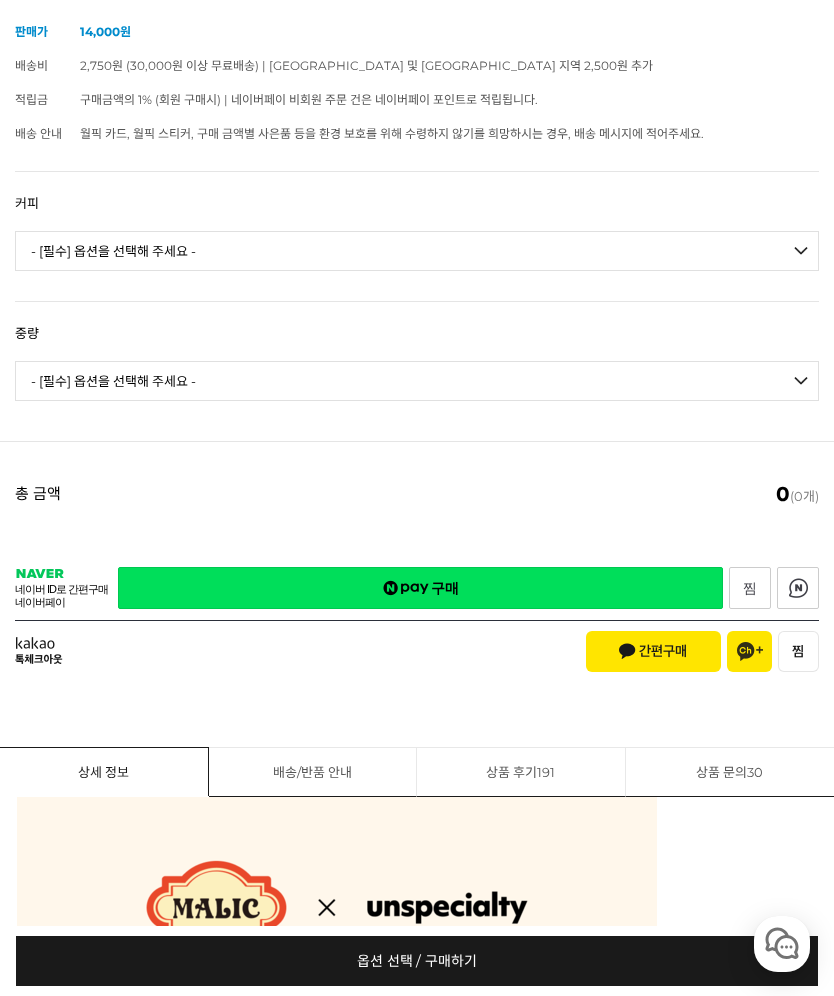 click on "- [필수] 옵션을 선택해 주세요 - ------------------- 언스페셜티 분쇄도 가이드 종이(주문 1개당 최대 1개 제공) 그레이프 쥬스 (언스페셜티 블렌드) 애플 쥬스 (언스페셜티 블렌드) 허니 자몽 쥬스 (언스페셜티 블렌드) [기획상품] 2024 Best of Panama 3종 10g 레시피팩 프루티 블렌드 마일드 블렌드 모닝 블렌드 #1 탄자니아 아카시아 힐스 게이샤 AA 풀리 워시드 [품절] #2 콜롬비아 포파얀 슈가케인 디카페인 #3 에티오피아 알로 타미루 미리가 74158 워시드 #4 에티오피아 첼베사 워시드 디카페인 #5 케냐 뚱구리 AB 풀리 워시드 [품절] #6 에티오피아 버그 우 셀렉션 에얼룸 내추럴 (Lot2) #7 에티오피아 알로 타미루 무라고 74158 클래식 워시드 #8 케냐 은가라투아 AB 워시드 (Lot 159) [품절] [7.4 오픈] #9 온두라스 마리사벨 카바예로 파카마라 워시드 #24 페루 알토 미라도르 게이샤 워시드" at bounding box center [417, 251] 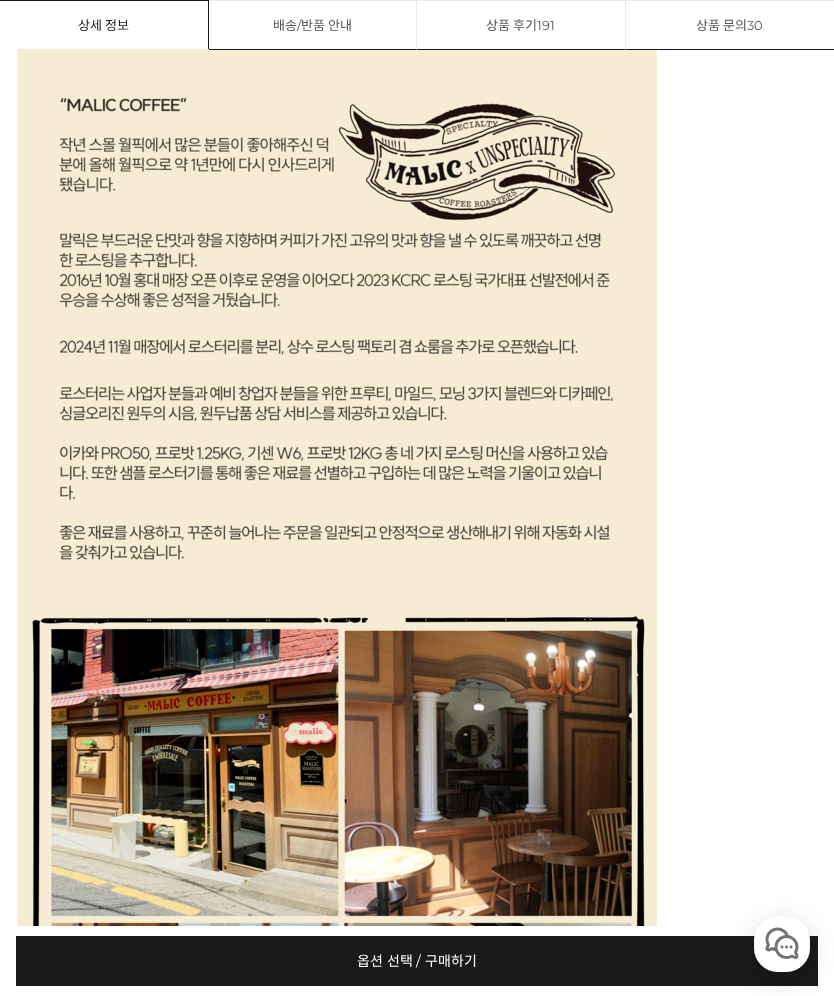 scroll, scrollTop: 3607, scrollLeft: 0, axis: vertical 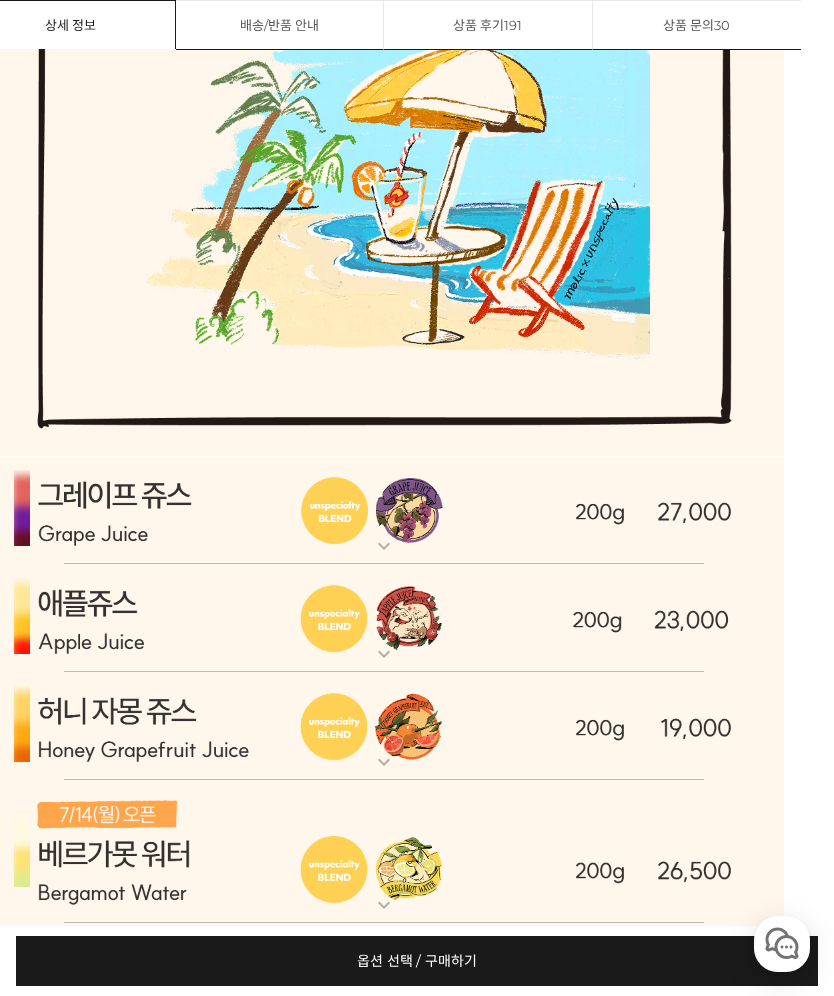 click at bounding box center (384, 510) 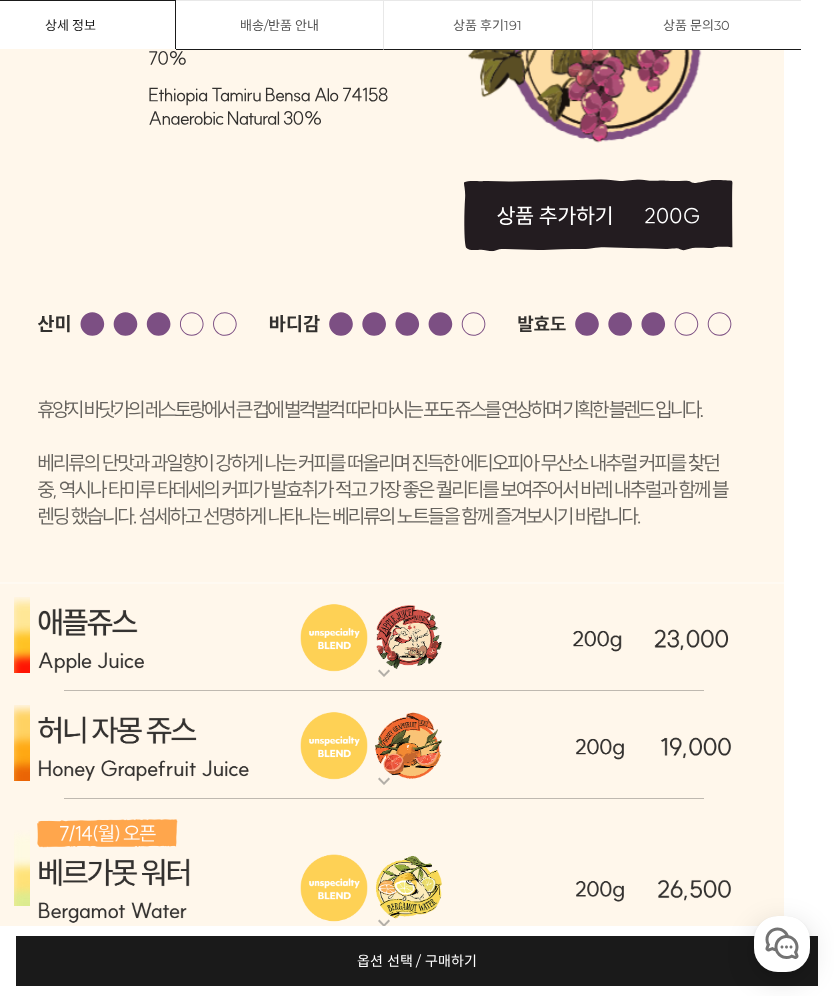 scroll, scrollTop: 6644, scrollLeft: 33, axis: both 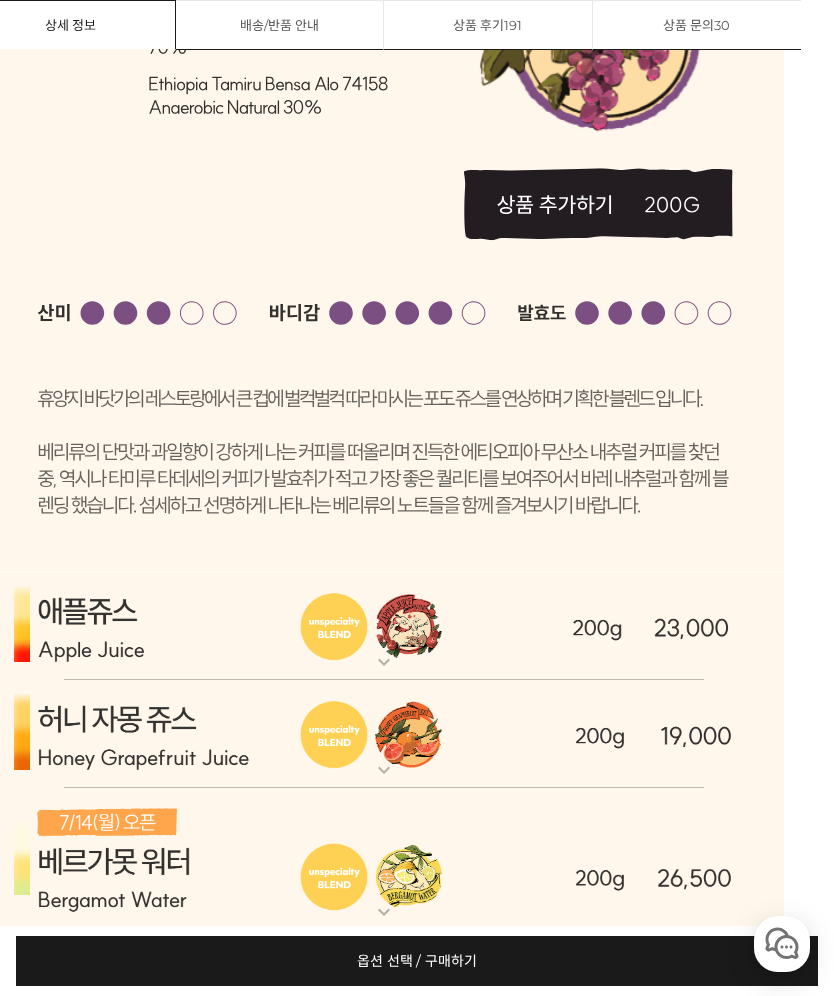 click at bounding box center [384, 626] 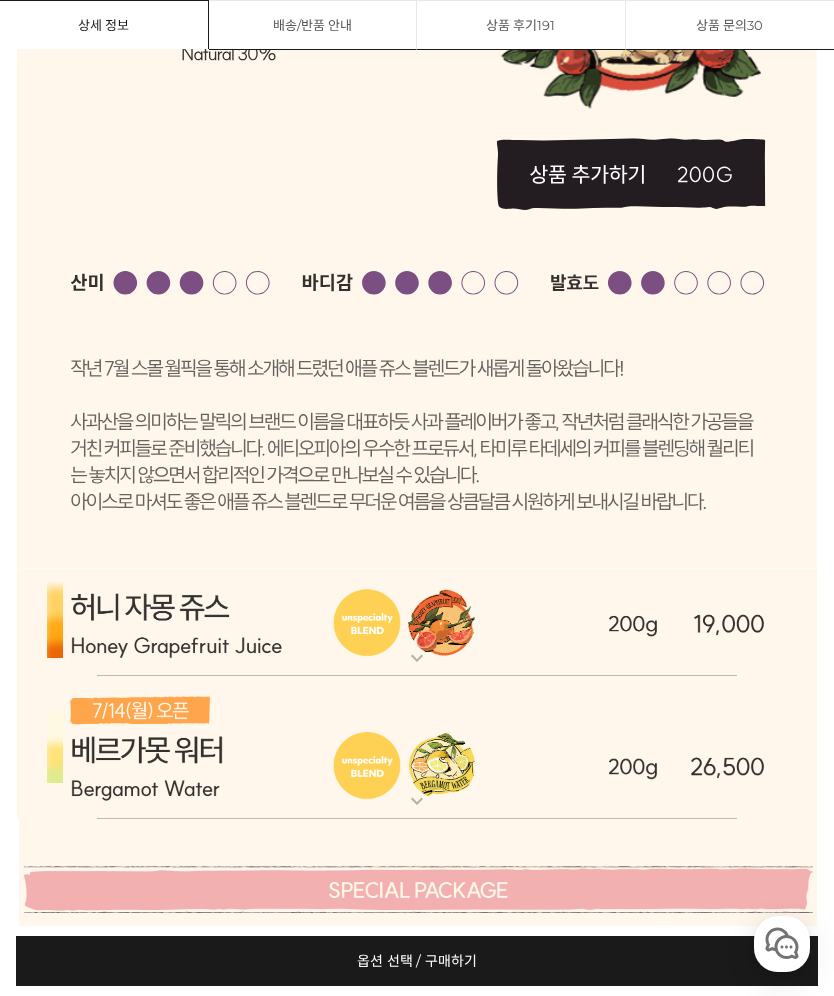 scroll, scrollTop: 7498, scrollLeft: 0, axis: vertical 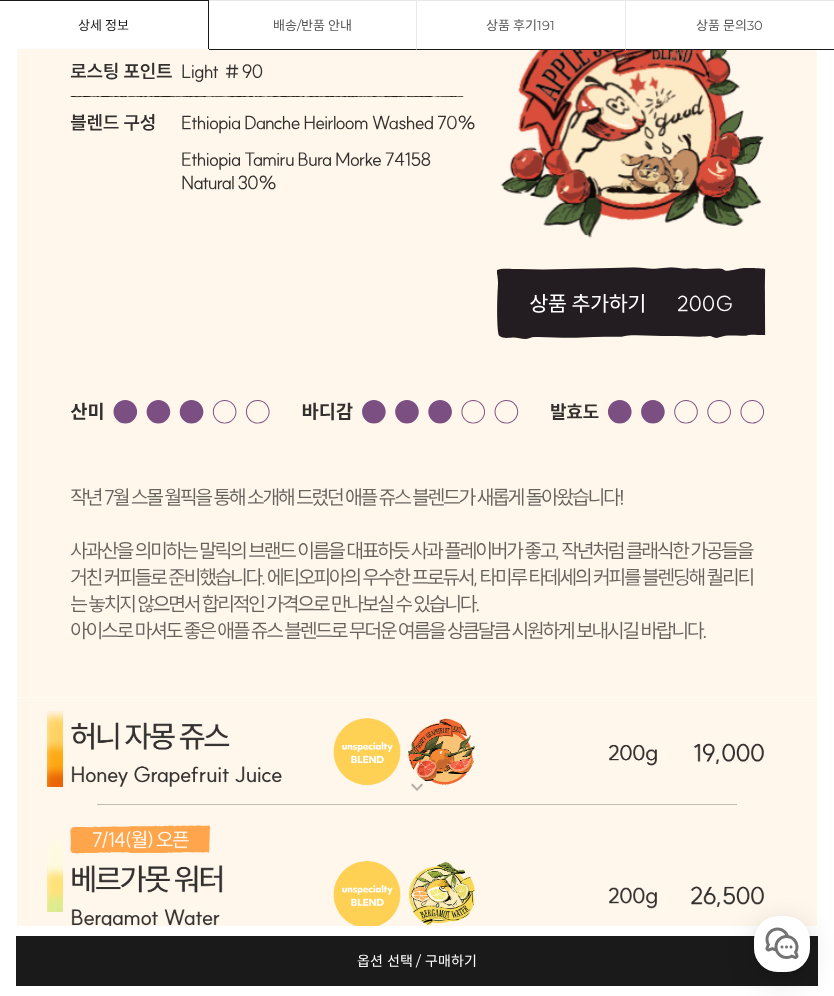 click at bounding box center (417, 751) 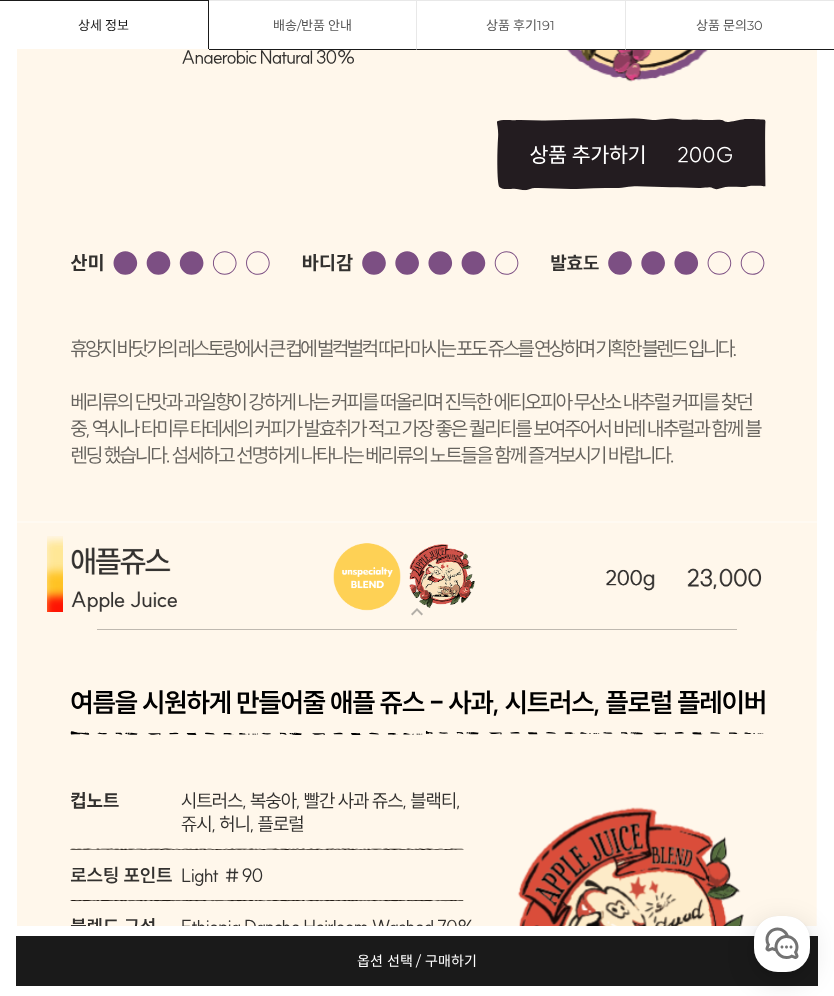 scroll, scrollTop: 6693, scrollLeft: 0, axis: vertical 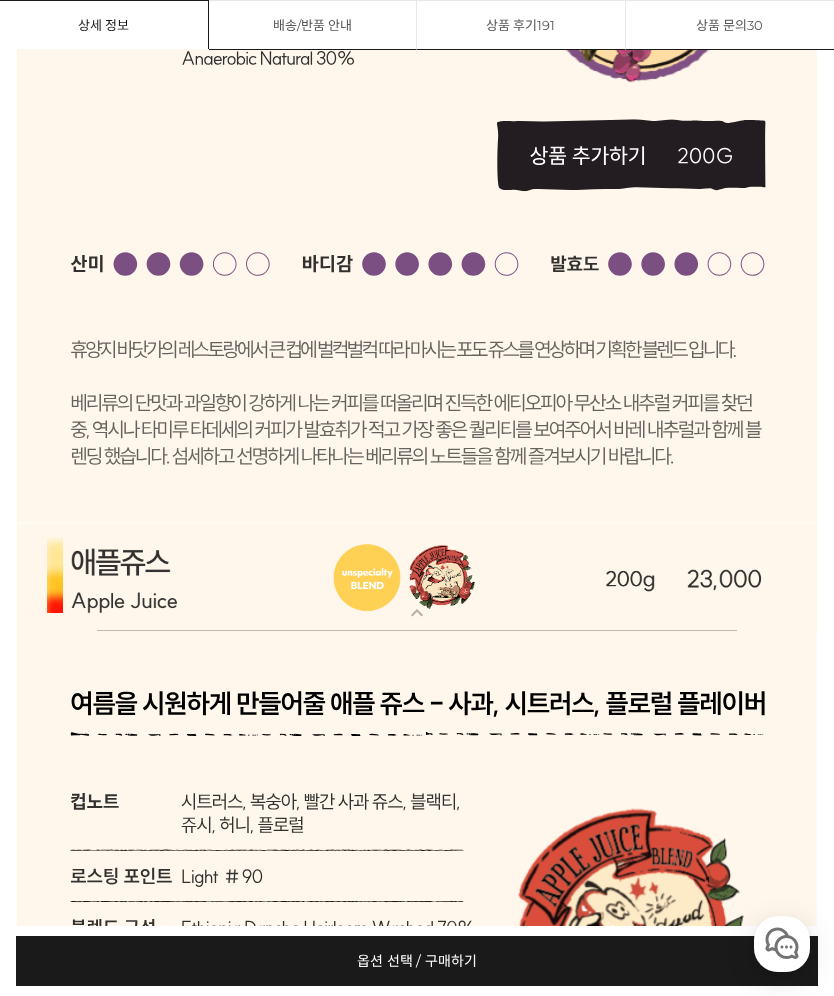 click at bounding box center (417, 577) 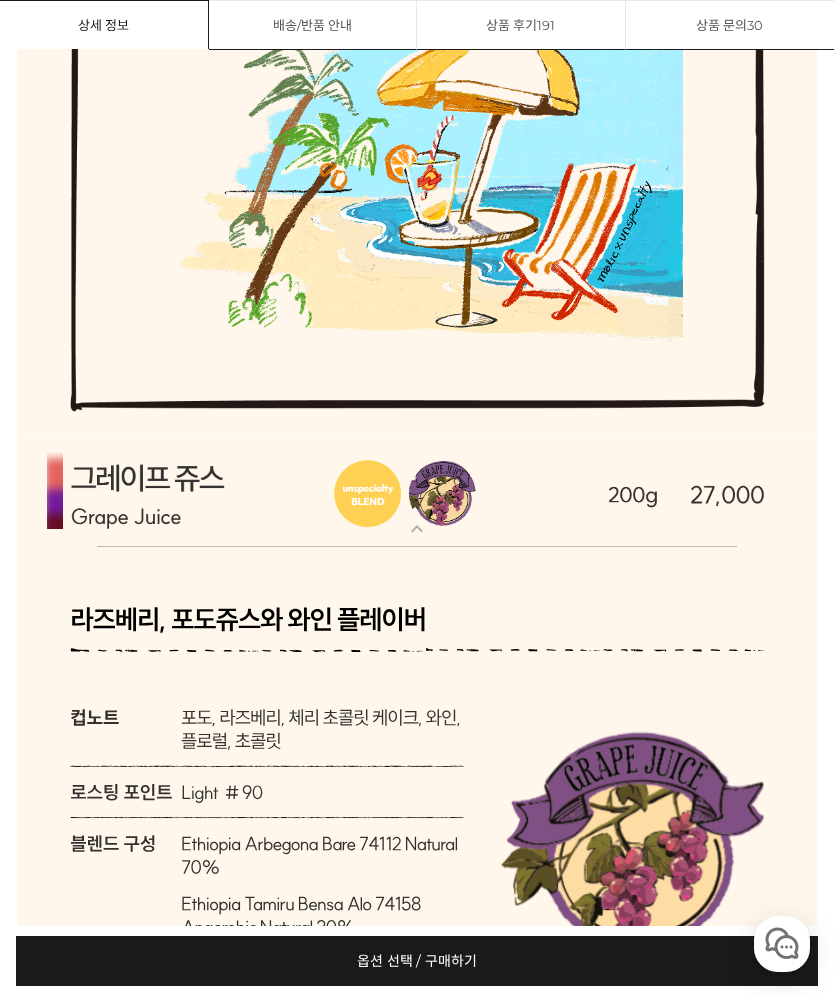 scroll, scrollTop: 5810, scrollLeft: 0, axis: vertical 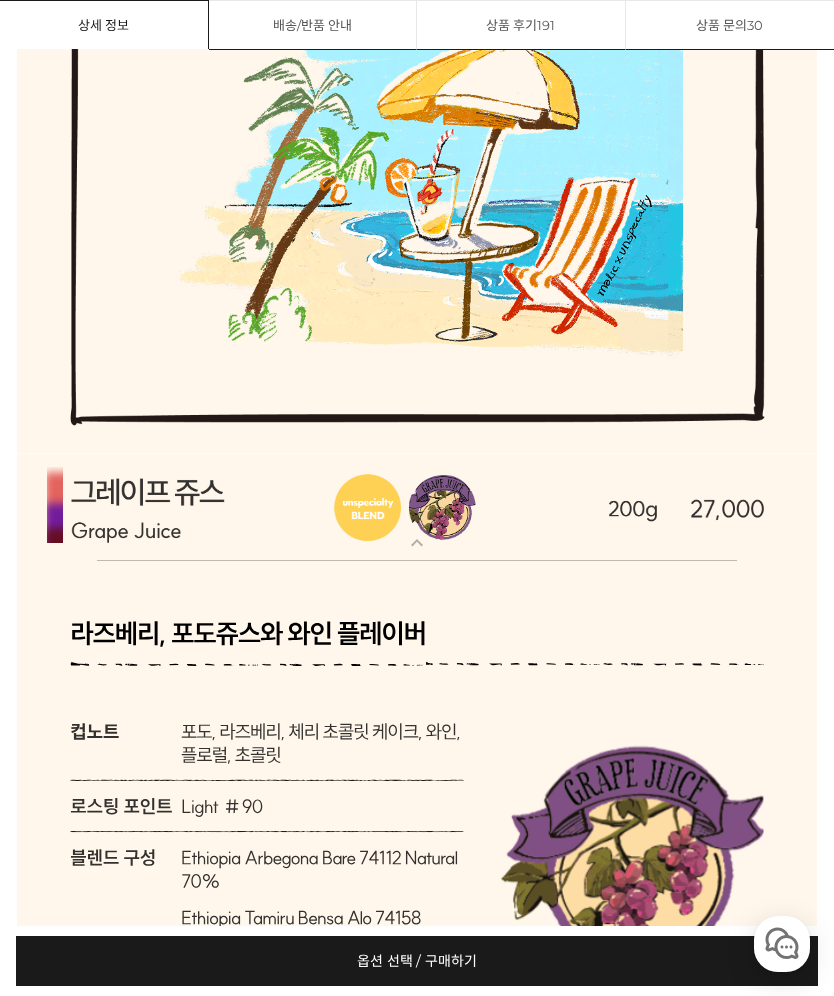 click at bounding box center [417, 507] 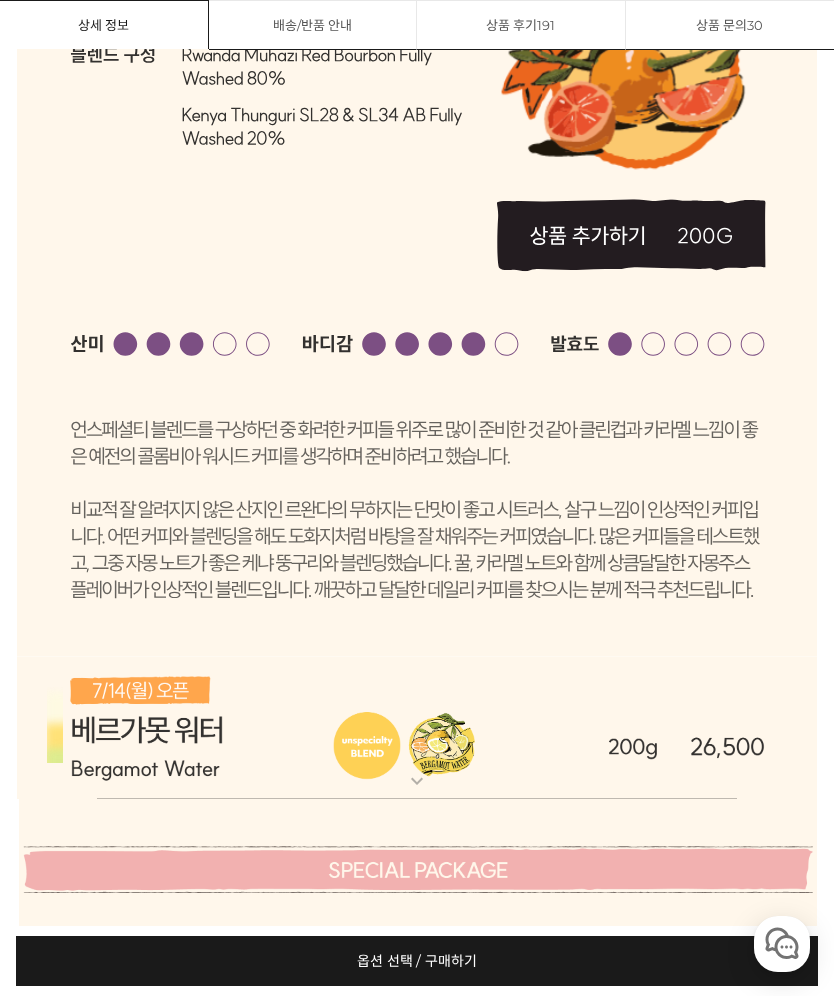 scroll, scrollTop: 6832, scrollLeft: 0, axis: vertical 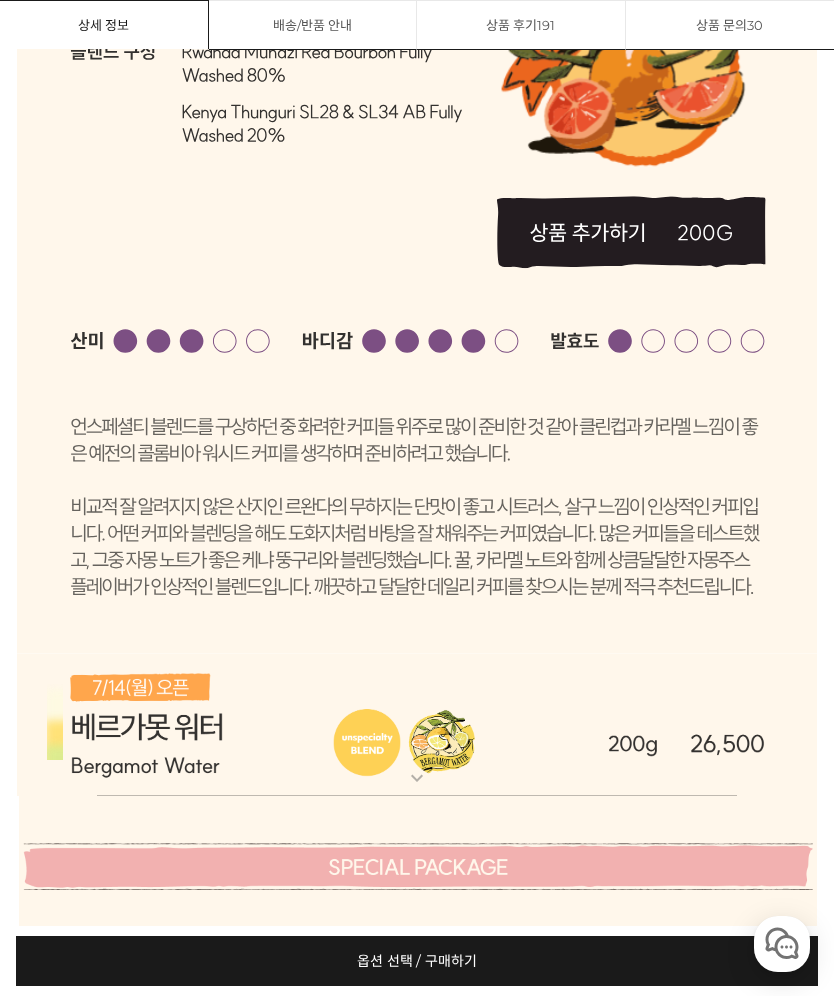 click at bounding box center [417, 725] 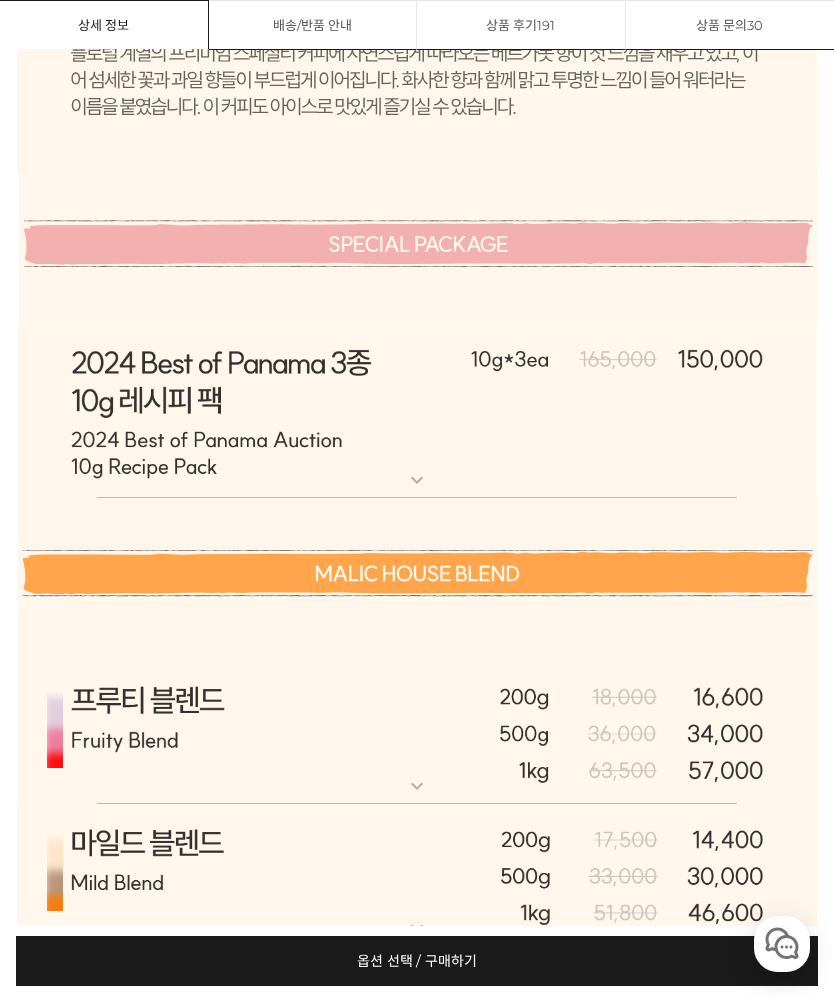 scroll, scrollTop: 8335, scrollLeft: 0, axis: vertical 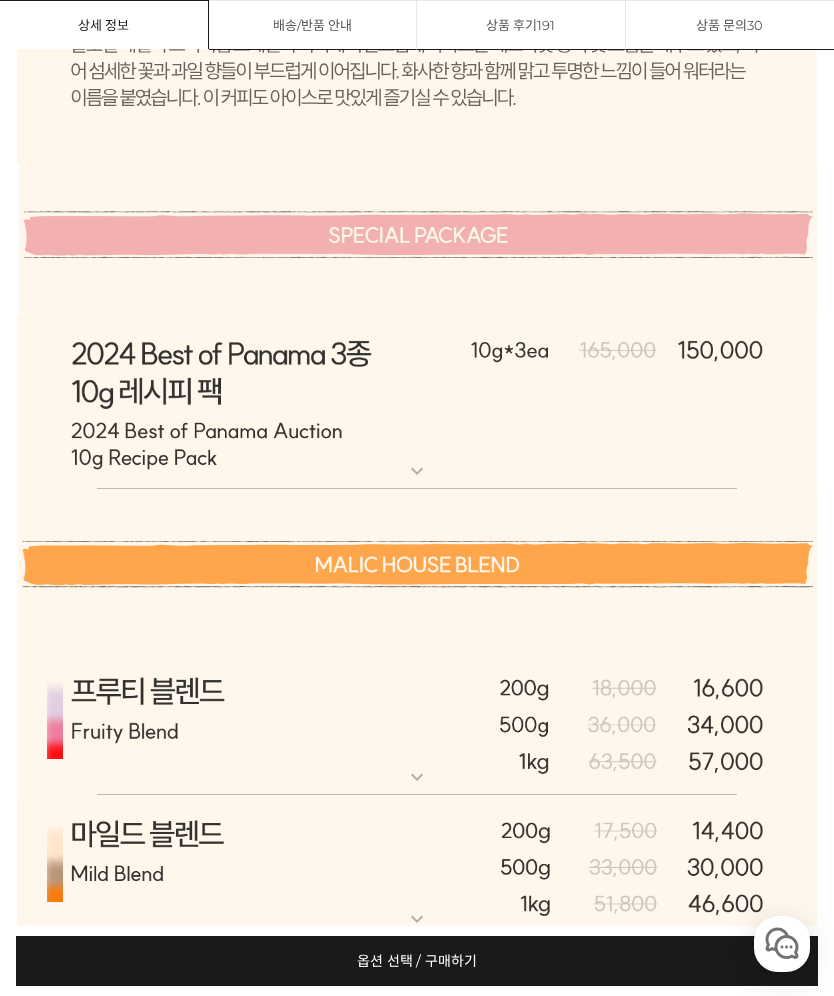 click at bounding box center (417, 402) 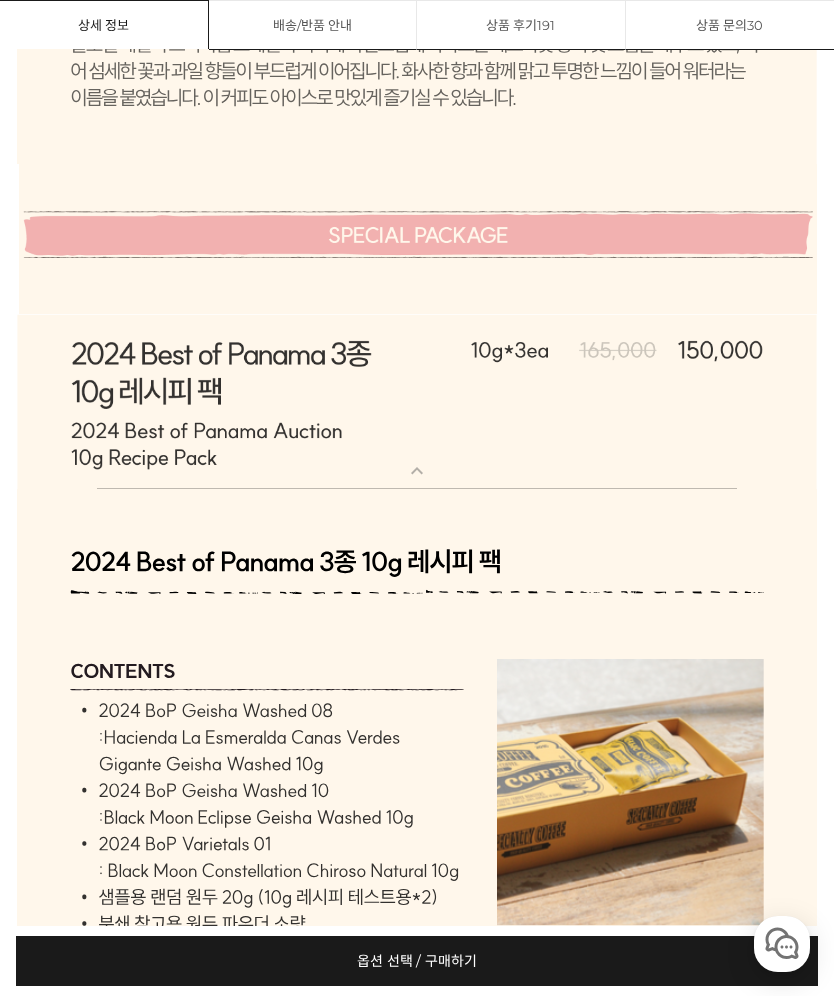 click at bounding box center (417, 402) 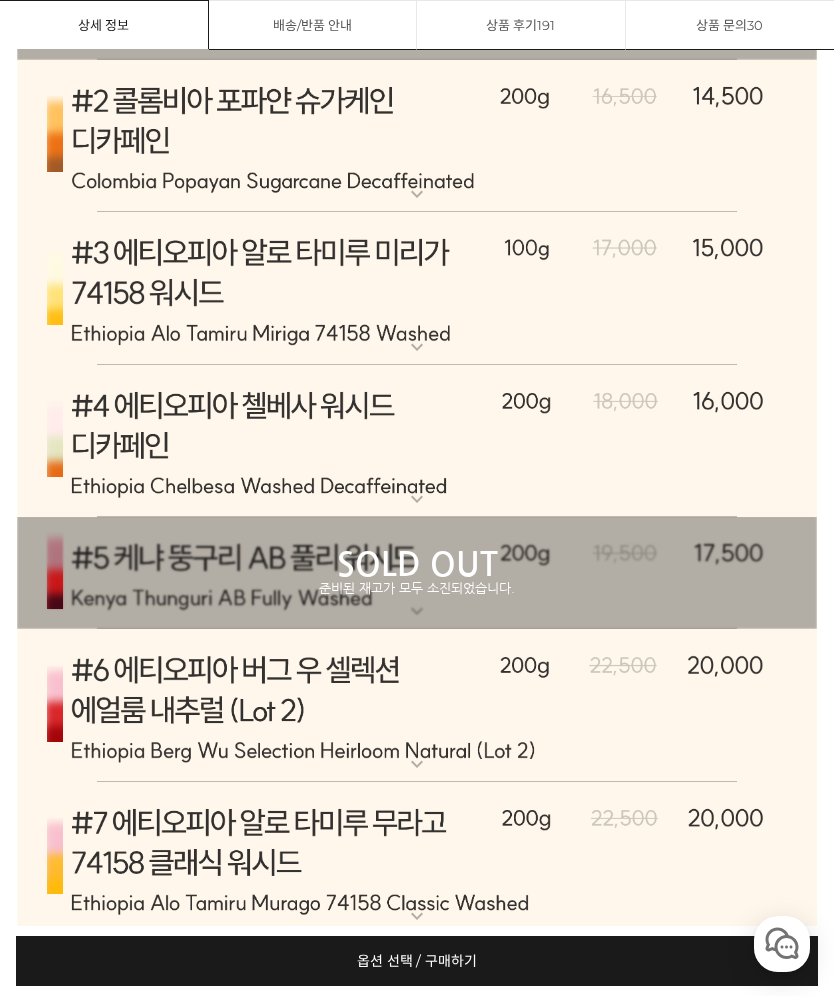 scroll, scrollTop: 11020, scrollLeft: 0, axis: vertical 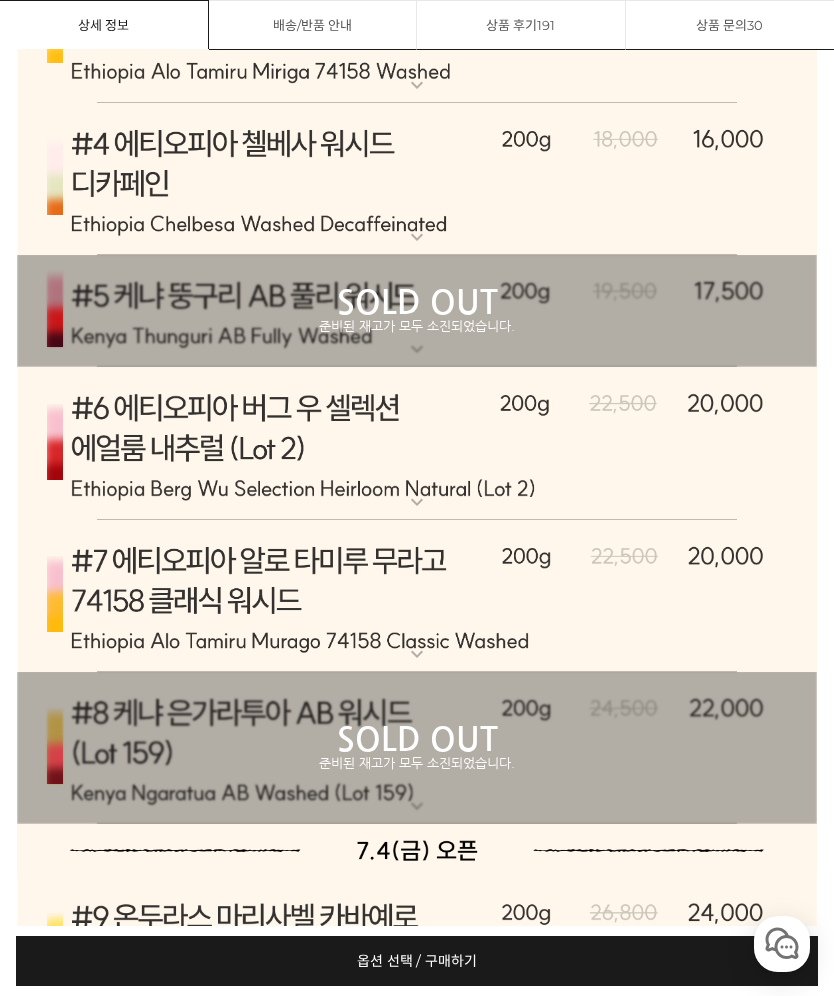 click at bounding box center [417, 444] 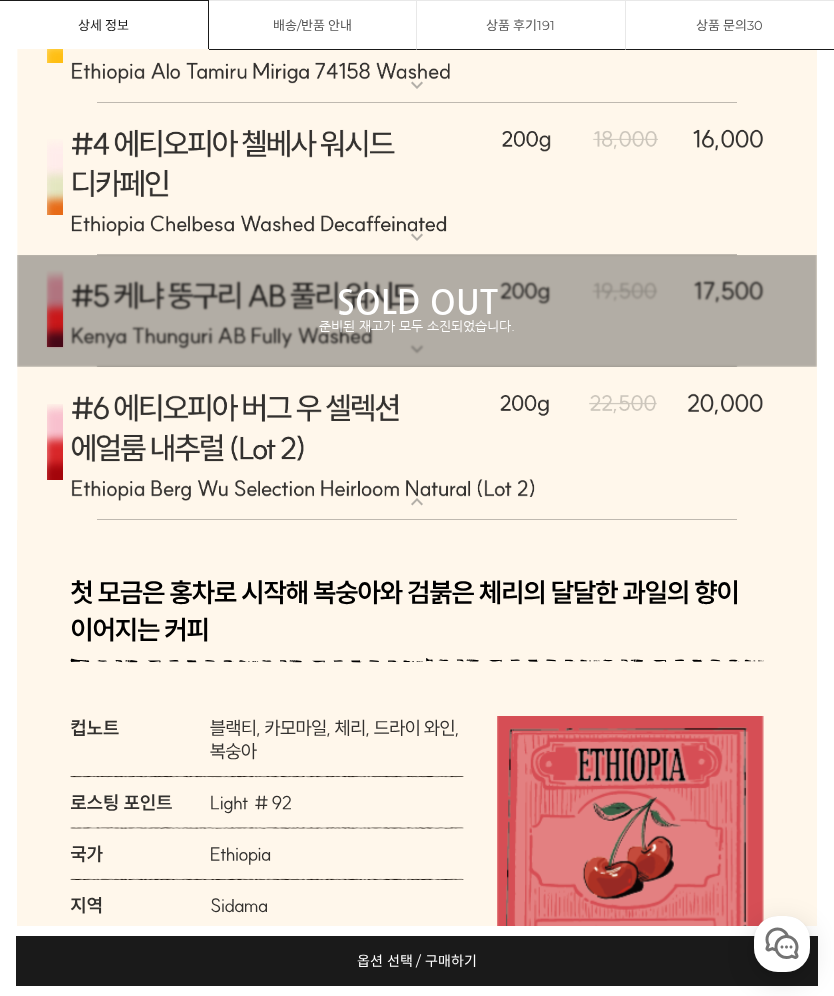 click at bounding box center [417, 444] 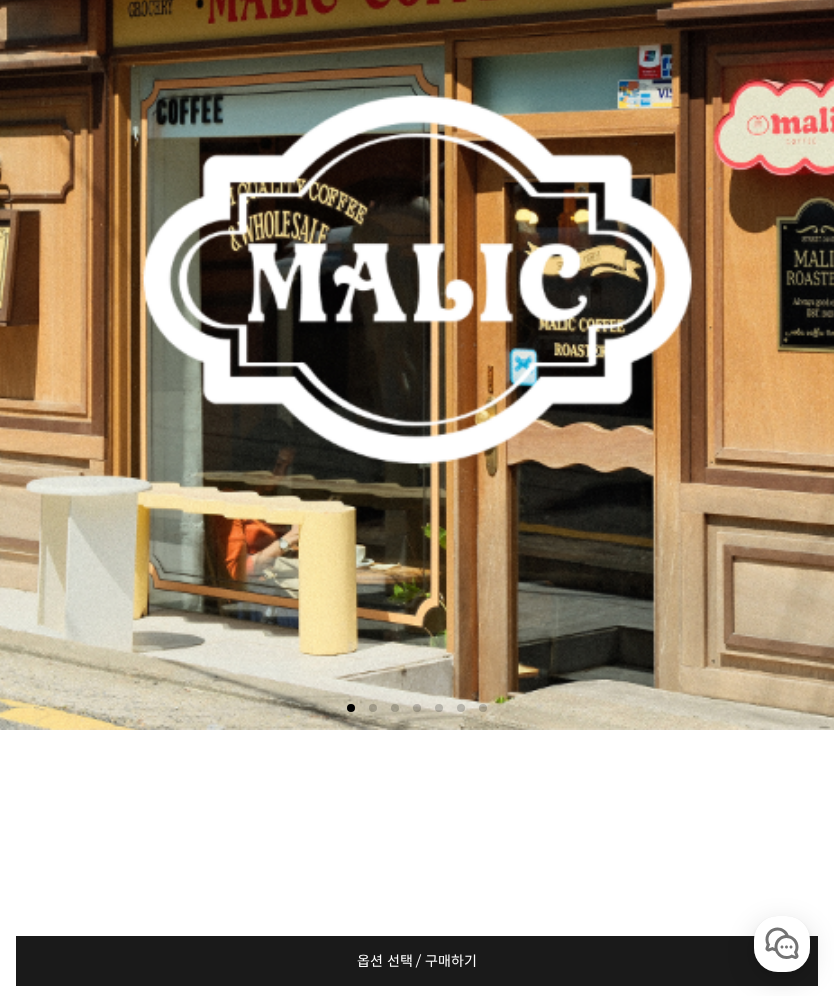 scroll, scrollTop: 0, scrollLeft: 0, axis: both 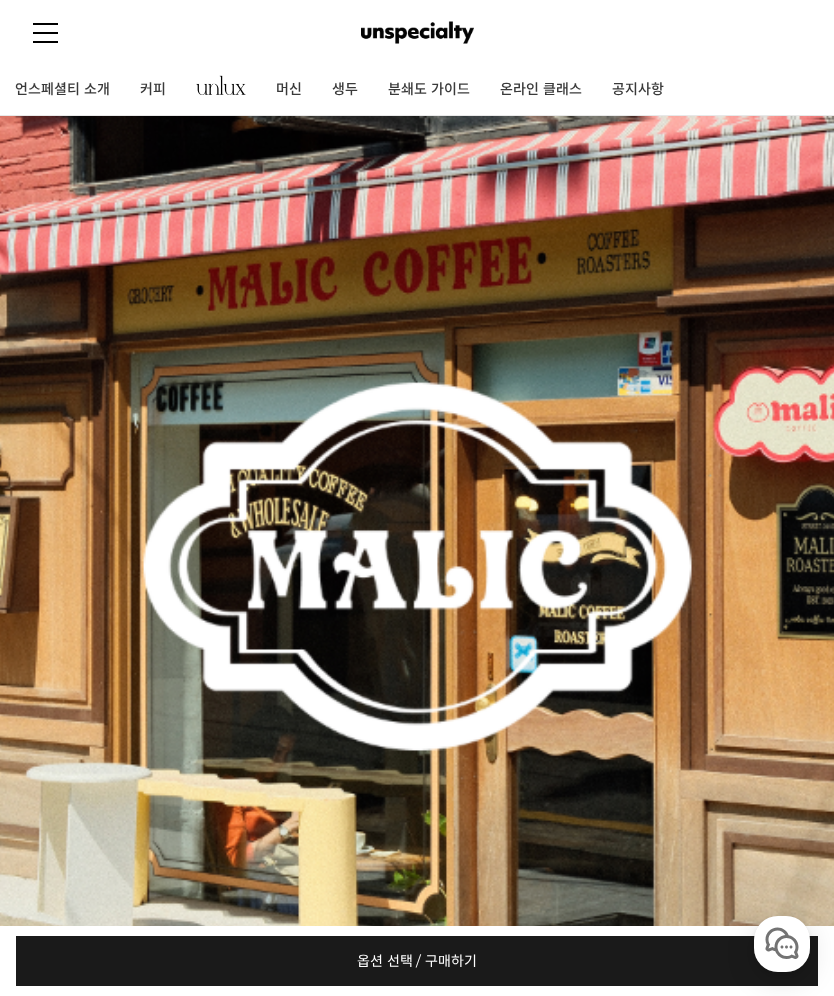 click on "언스페셜티 소개" at bounding box center [62, 90] 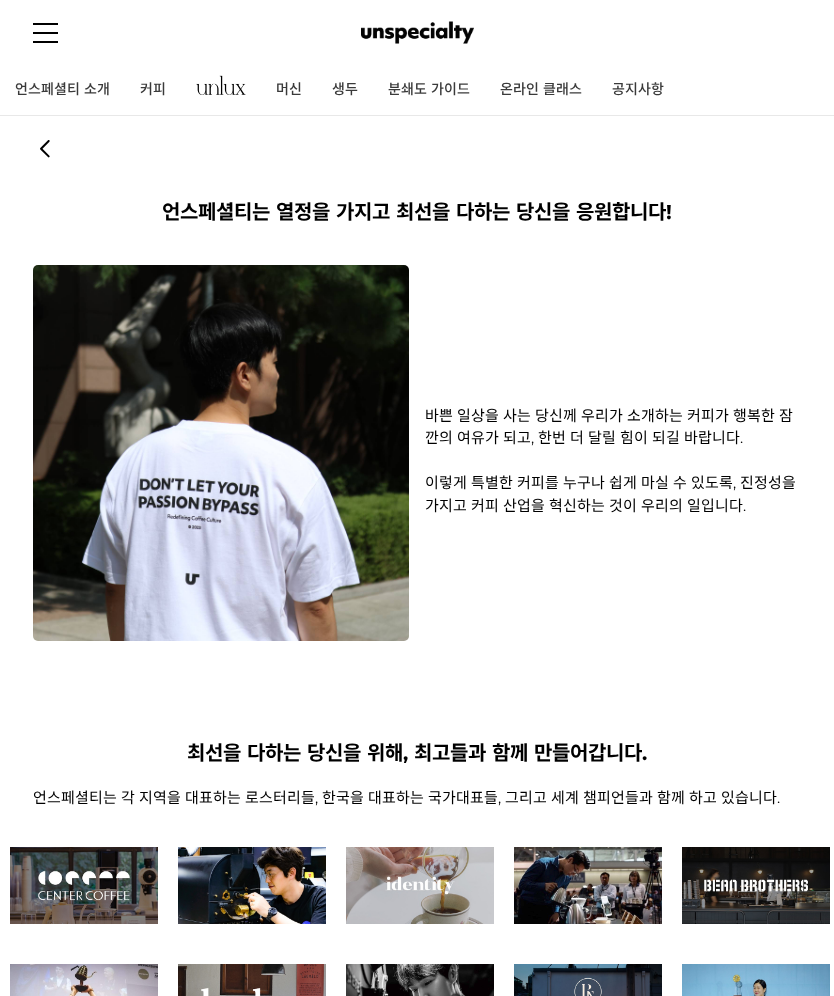 scroll, scrollTop: 0, scrollLeft: 0, axis: both 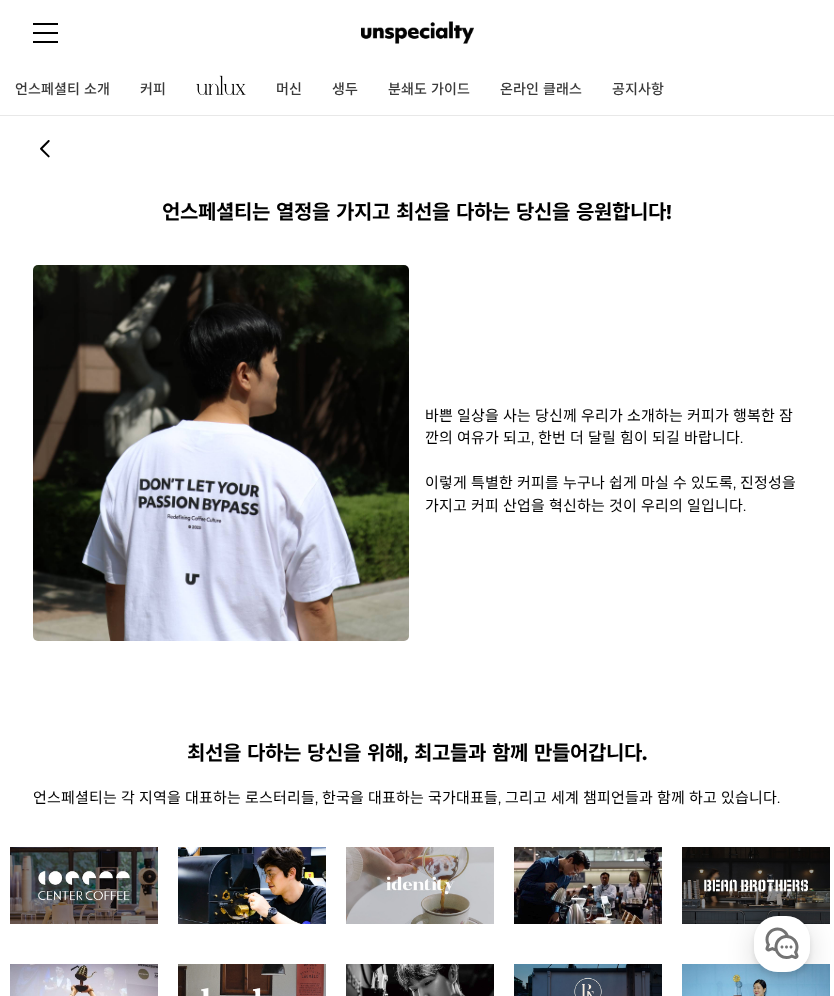 click on "커피" at bounding box center (153, 90) 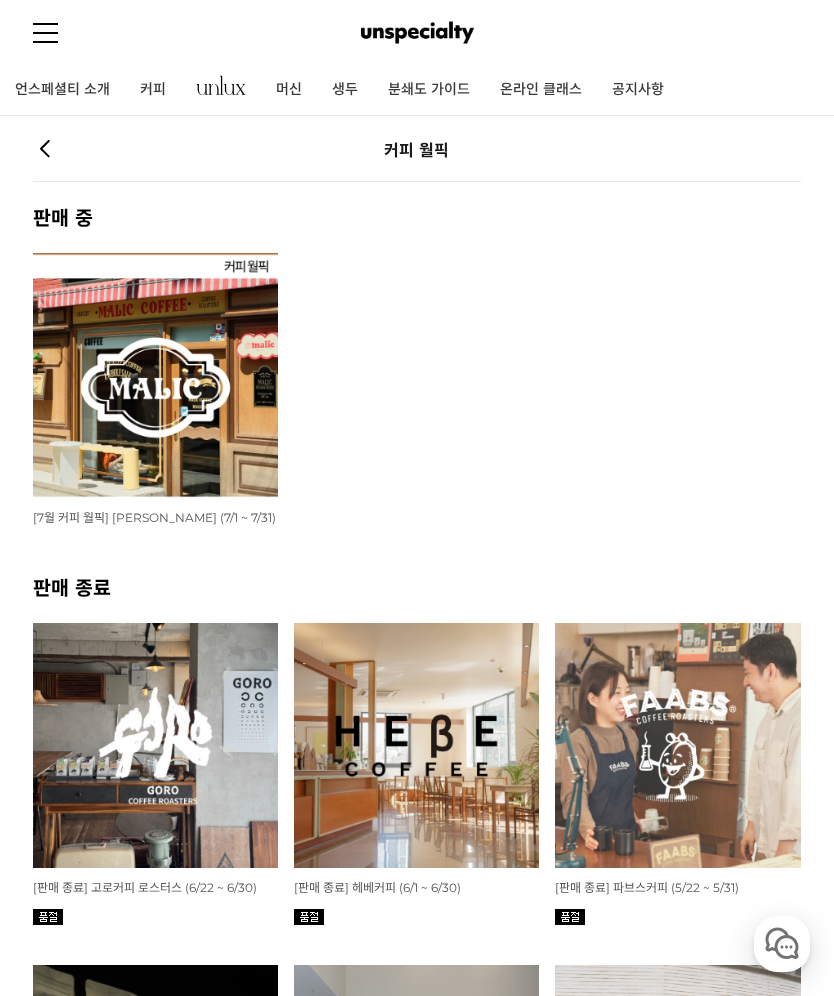 scroll, scrollTop: 0, scrollLeft: 0, axis: both 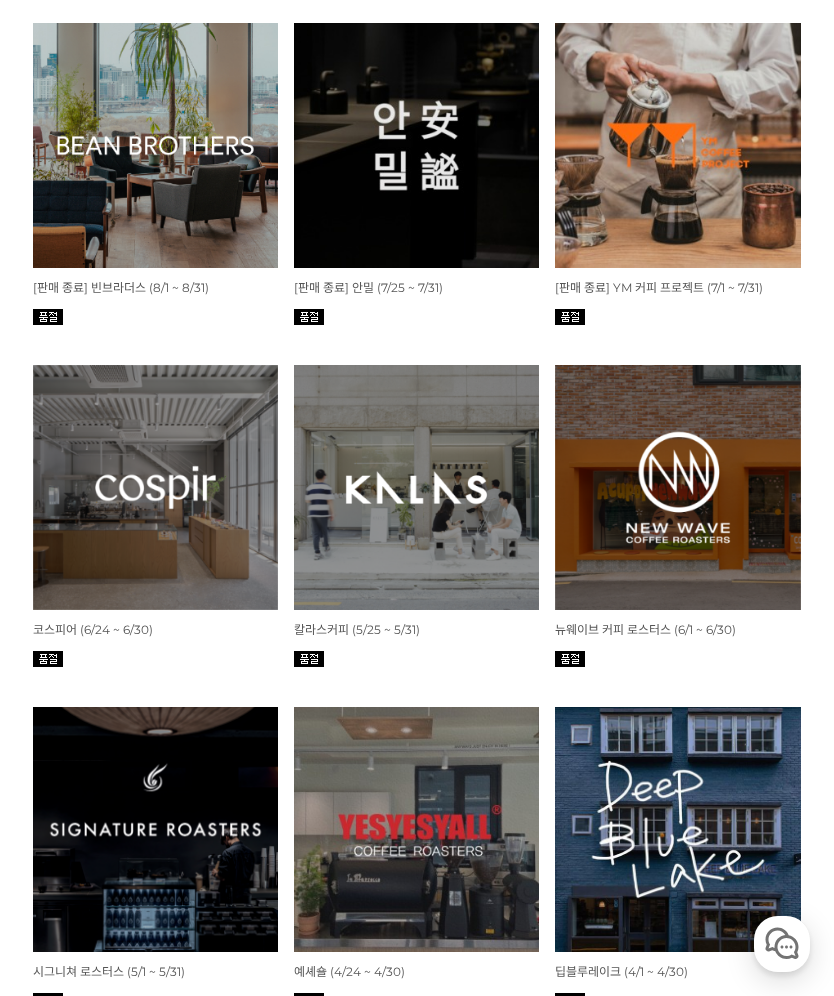 click at bounding box center [155, -74] 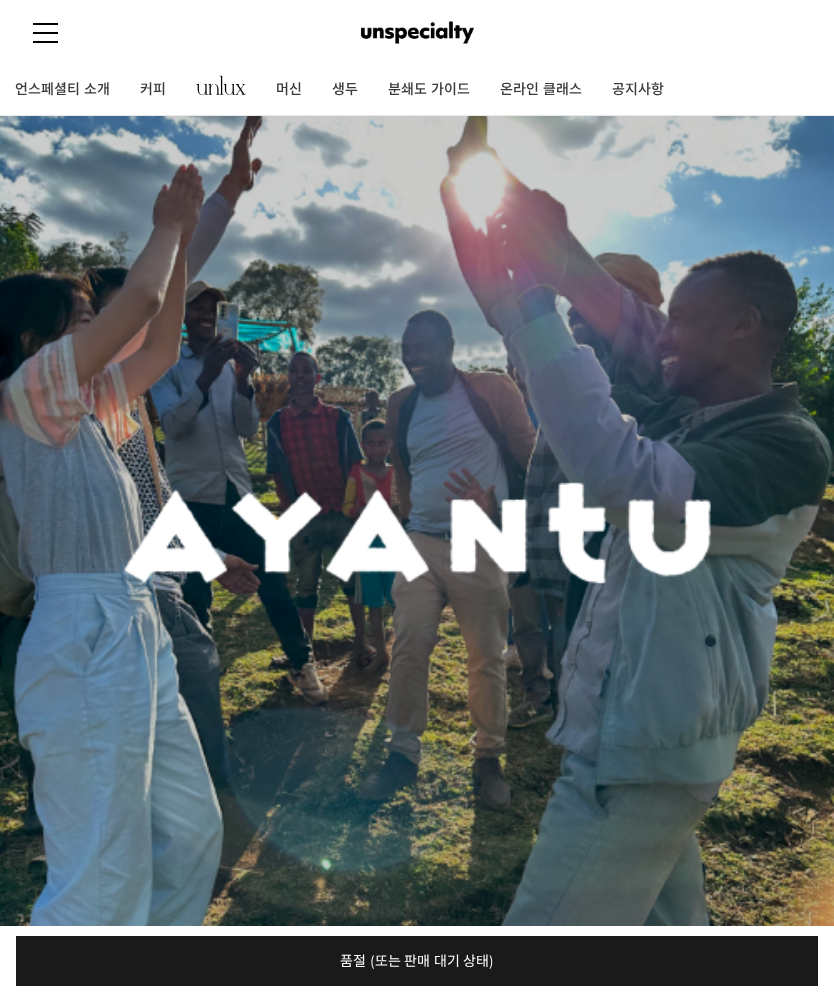 scroll, scrollTop: 0, scrollLeft: 0, axis: both 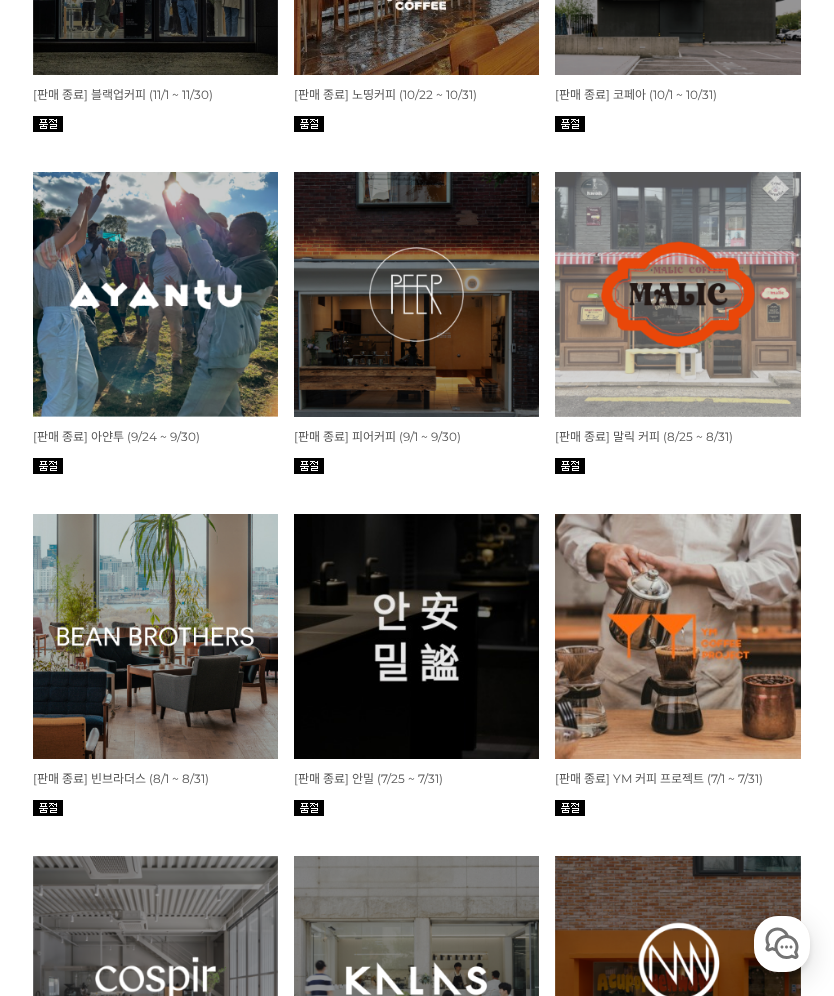 click at bounding box center (155, 636) 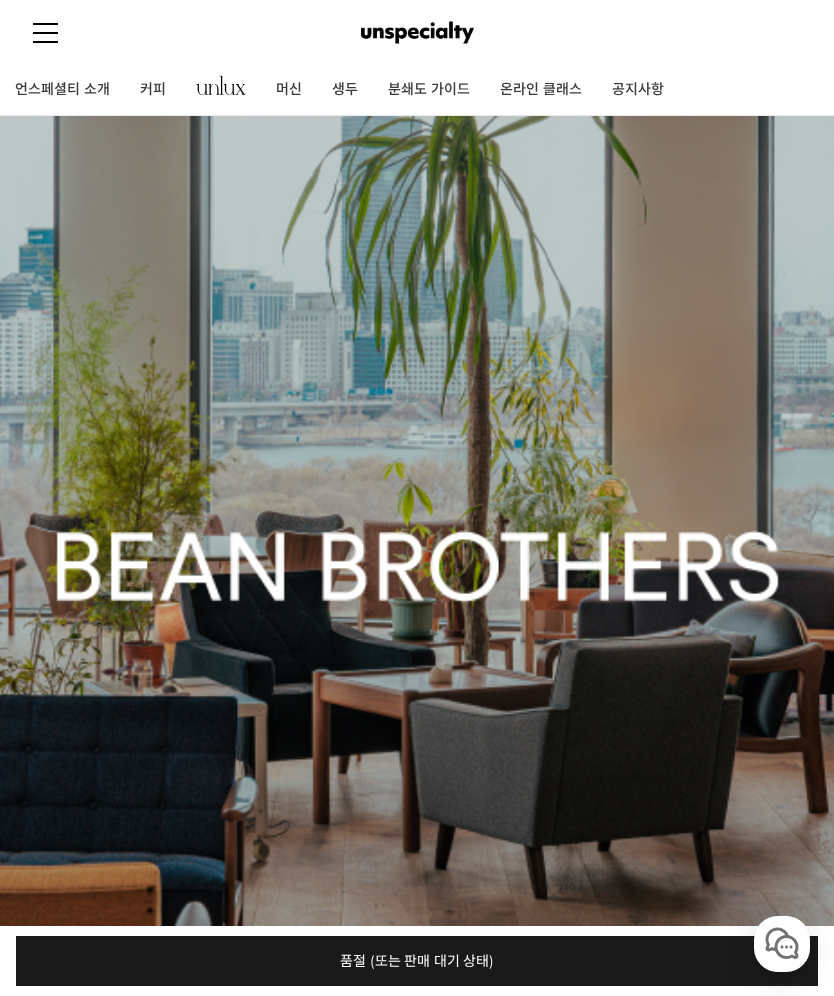 scroll, scrollTop: 0, scrollLeft: 0, axis: both 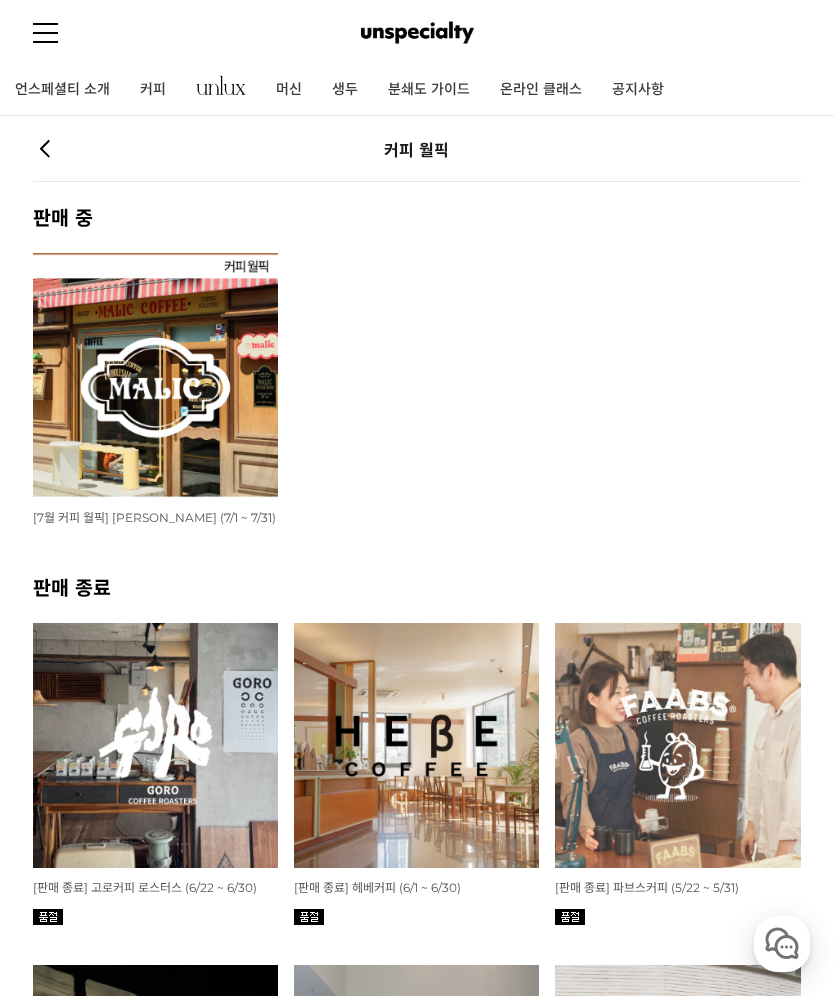 click on "커피" at bounding box center [153, 90] 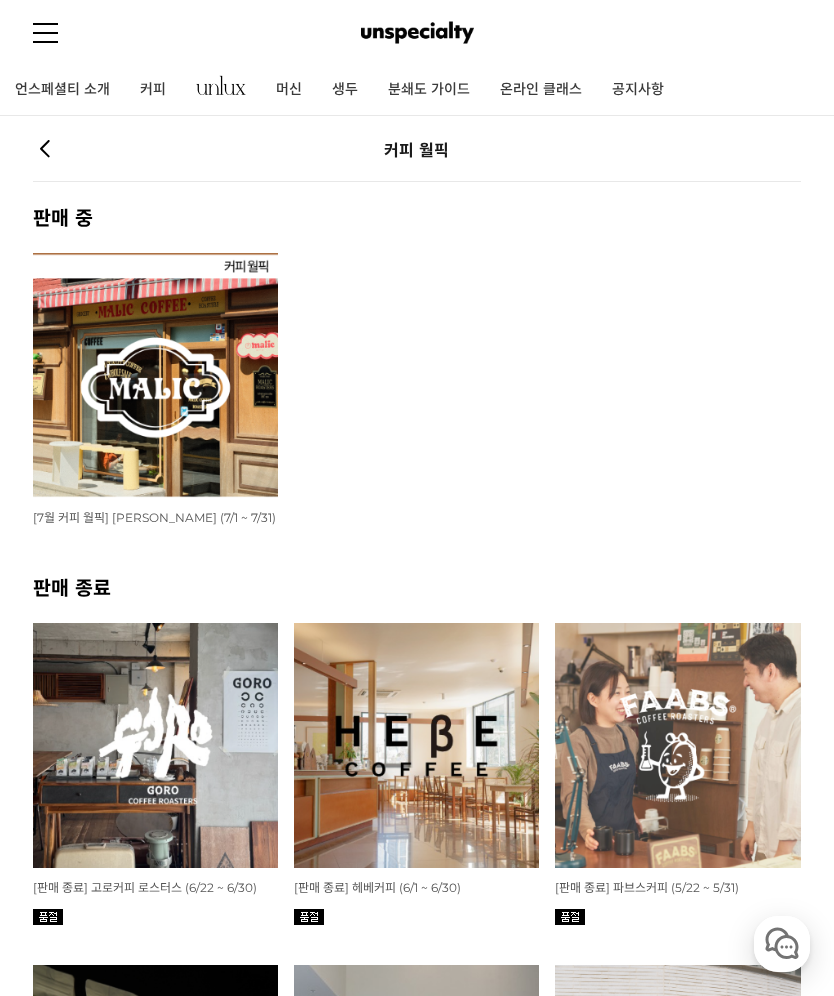 scroll, scrollTop: 0, scrollLeft: 0, axis: both 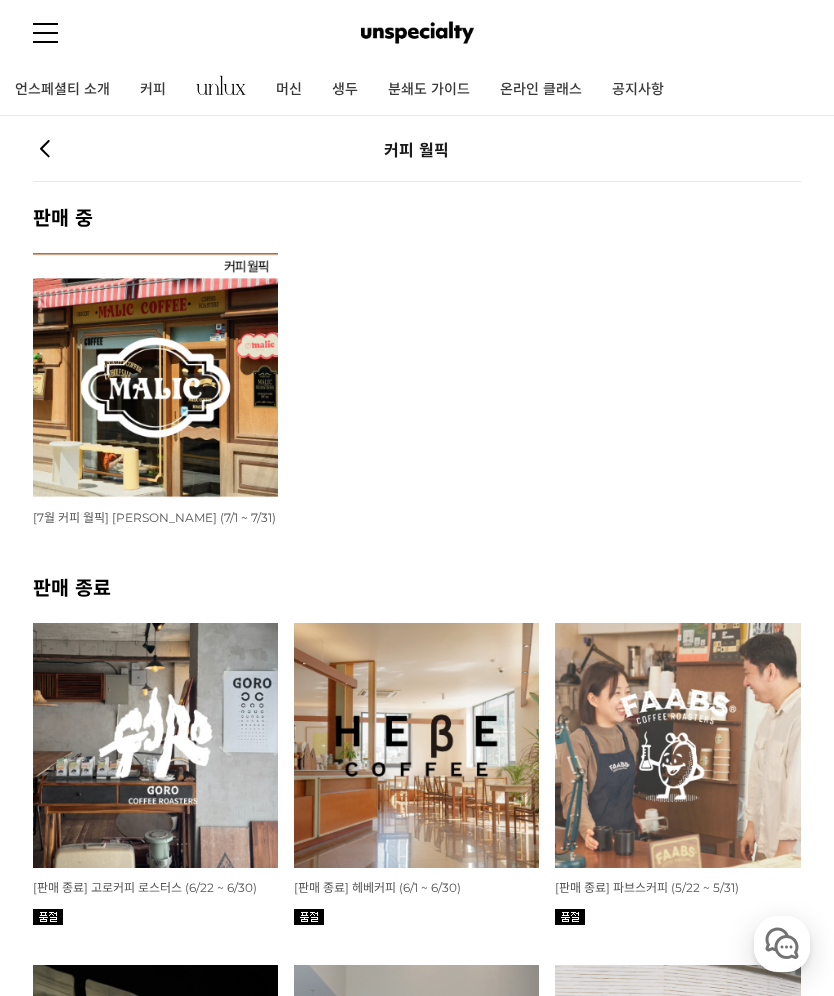 click at bounding box center (221, 85) 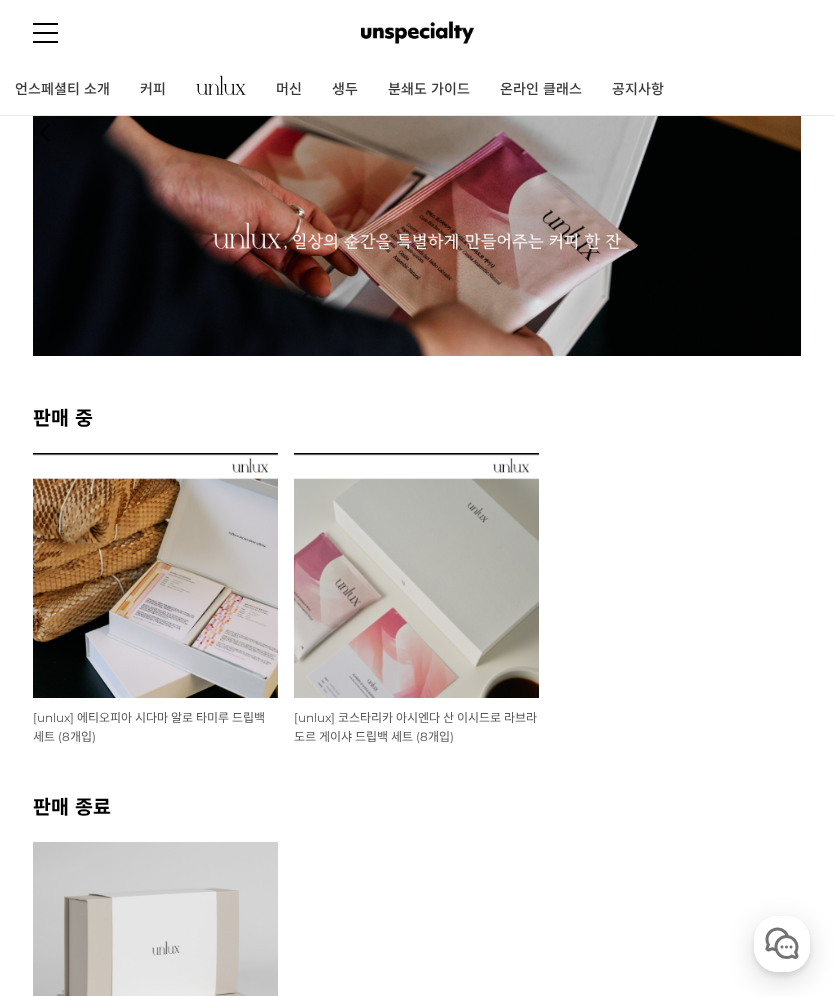 scroll, scrollTop: 0, scrollLeft: 0, axis: both 